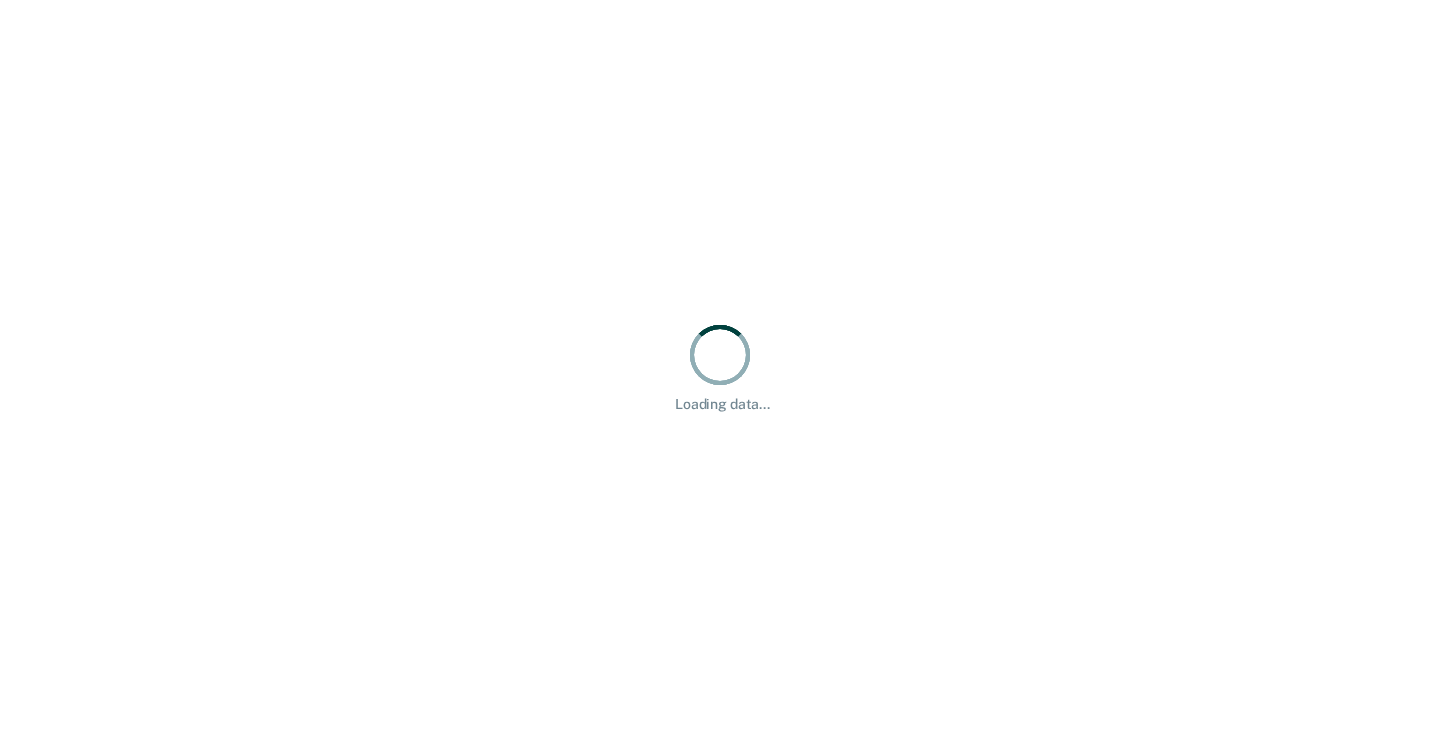 scroll, scrollTop: 0, scrollLeft: 0, axis: both 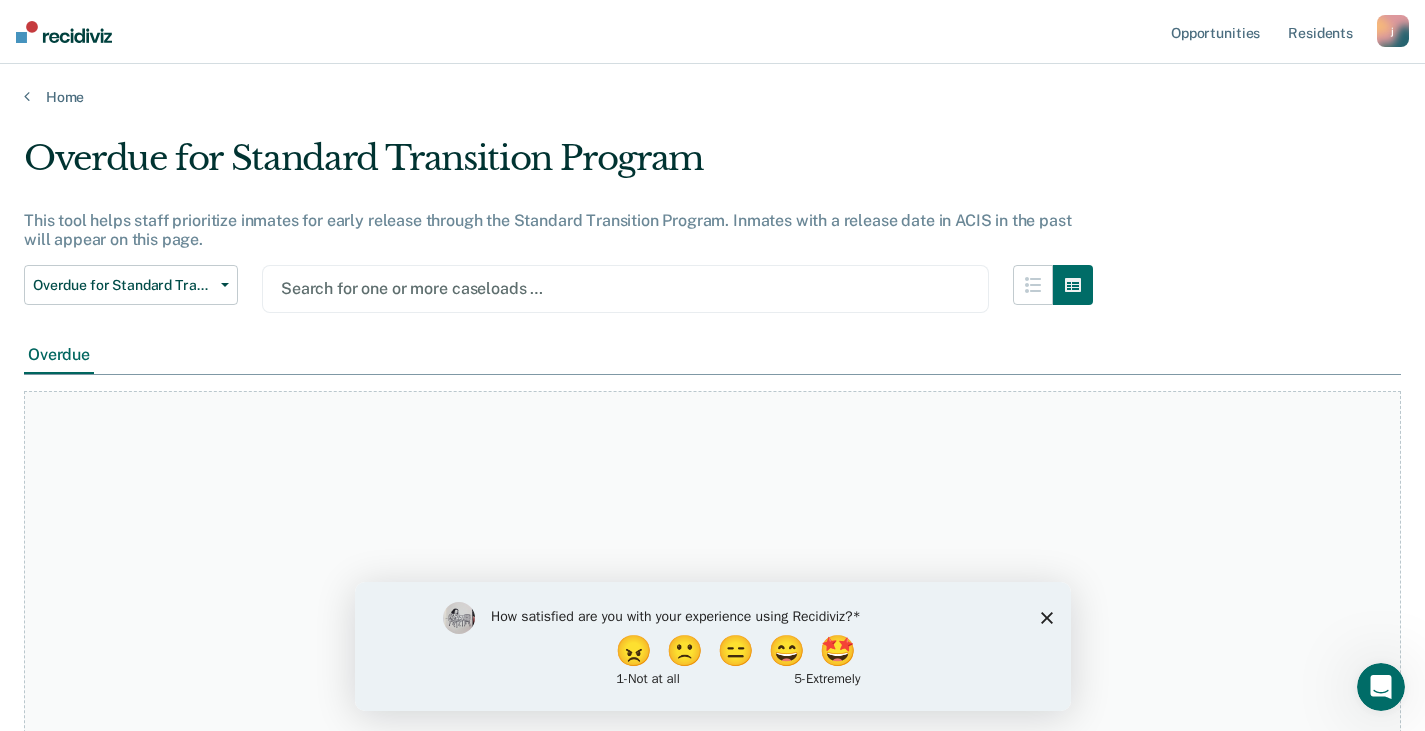 click on "How satisfied are you with your experience using Recidiviz? 😠 🙁 😑 😄 🤩 1  -  Not at all 5  -  Extremely" at bounding box center [712, 645] 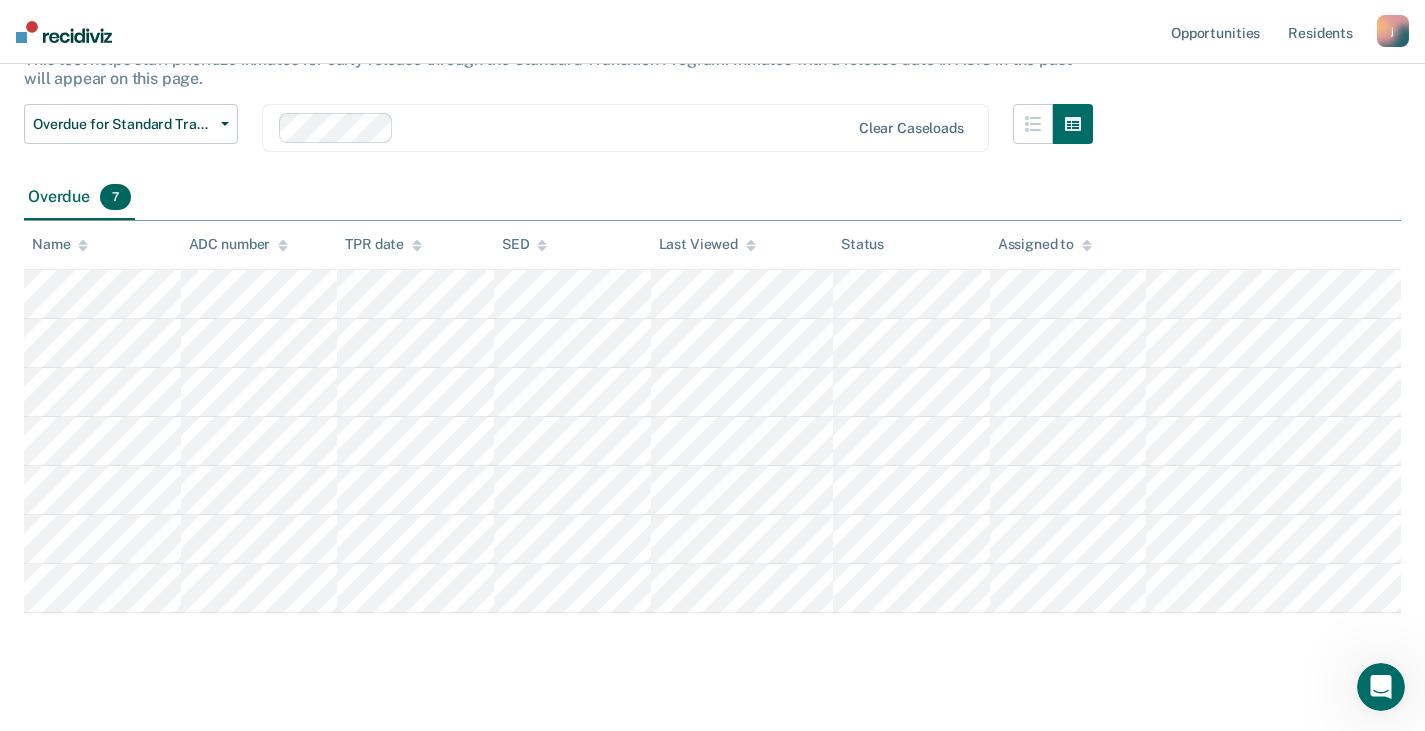 scroll, scrollTop: 187, scrollLeft: 0, axis: vertical 